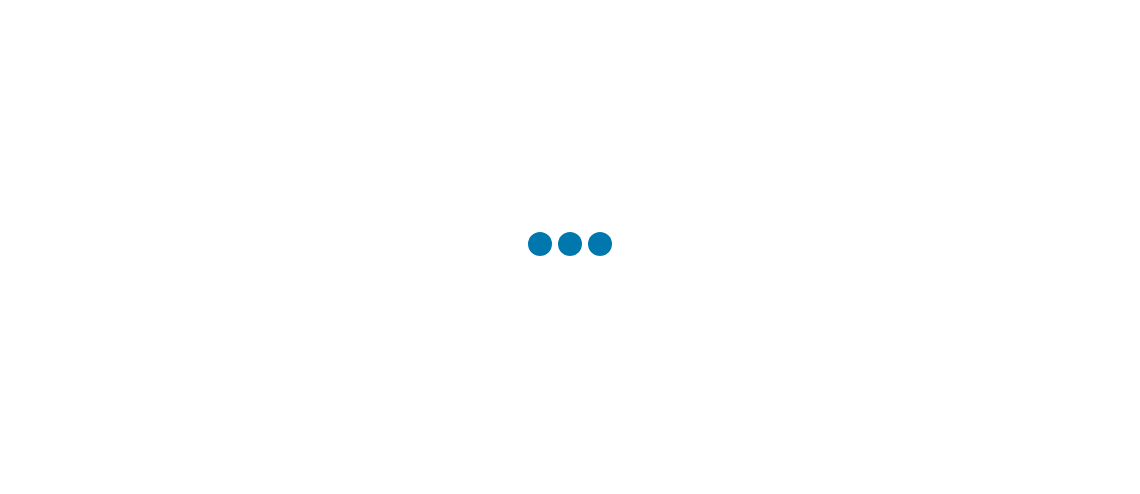 scroll, scrollTop: 0, scrollLeft: 0, axis: both 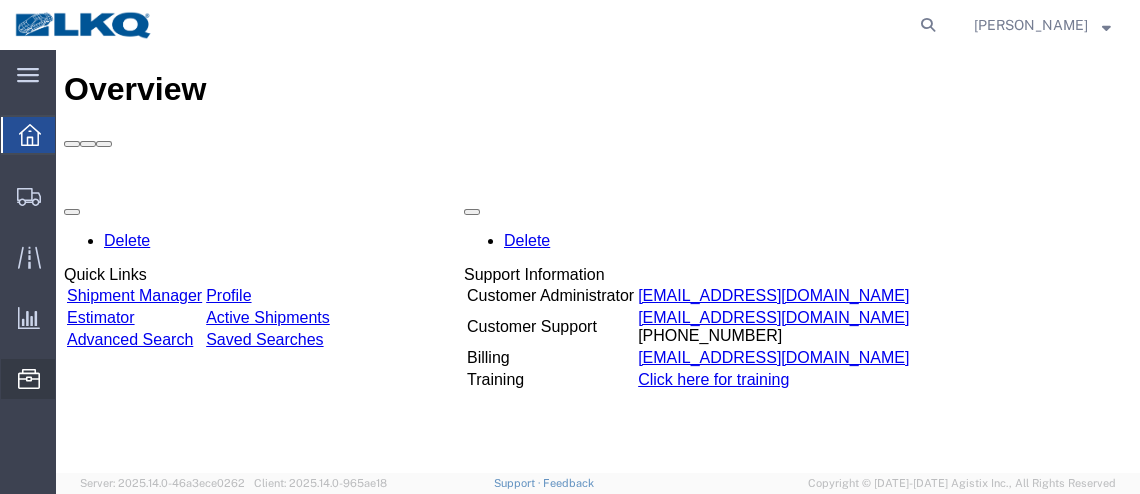click on "Location Appointment" 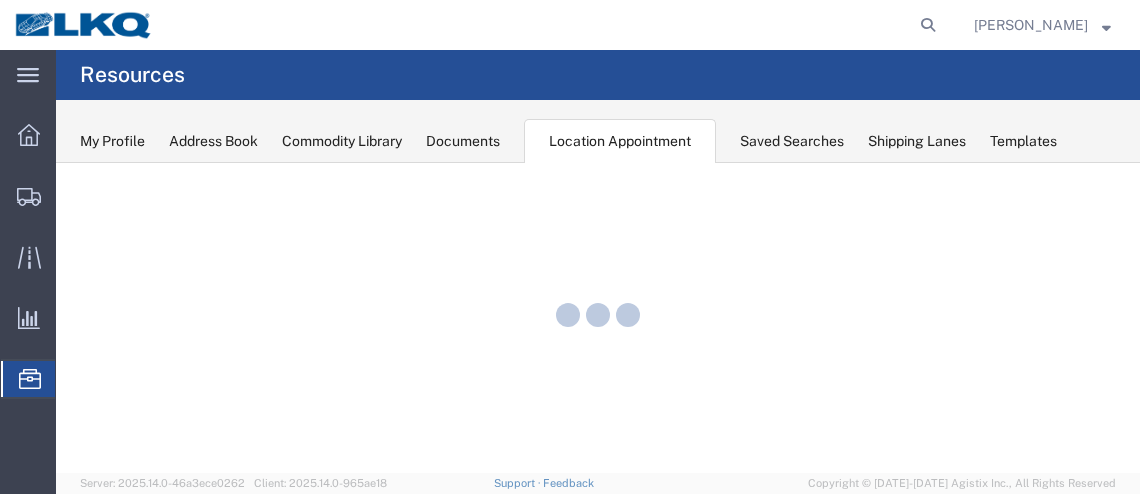scroll, scrollTop: 0, scrollLeft: 0, axis: both 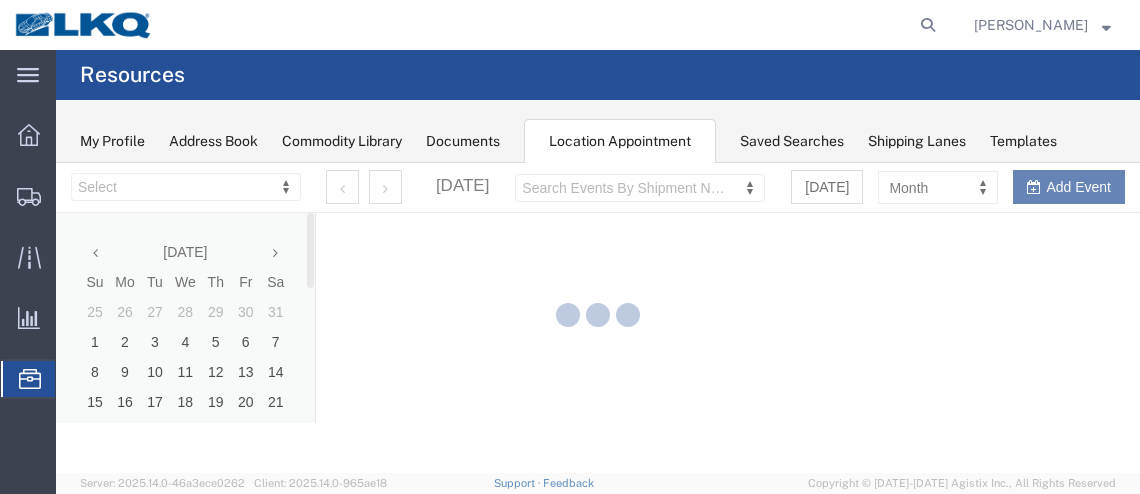 select on "28716" 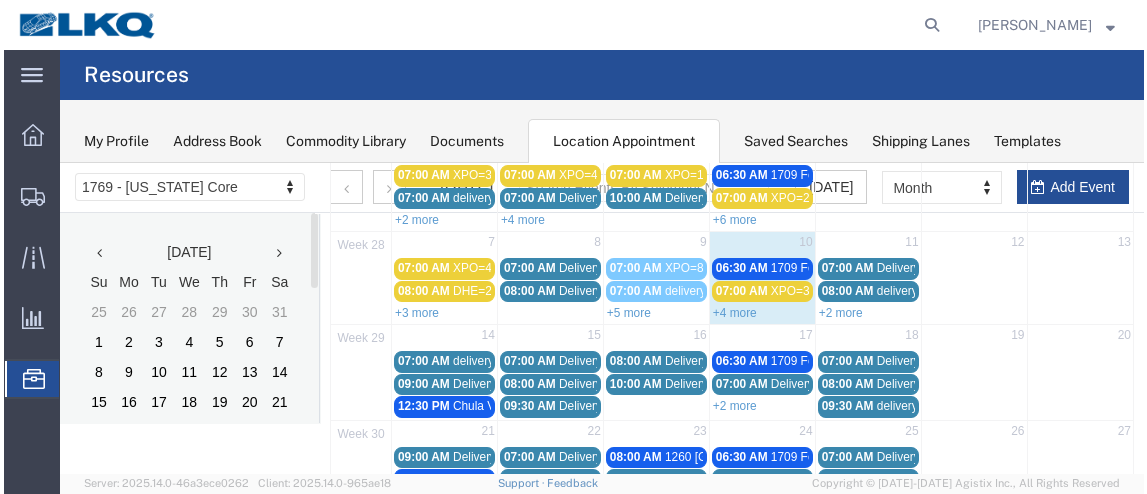 scroll, scrollTop: 175, scrollLeft: 0, axis: vertical 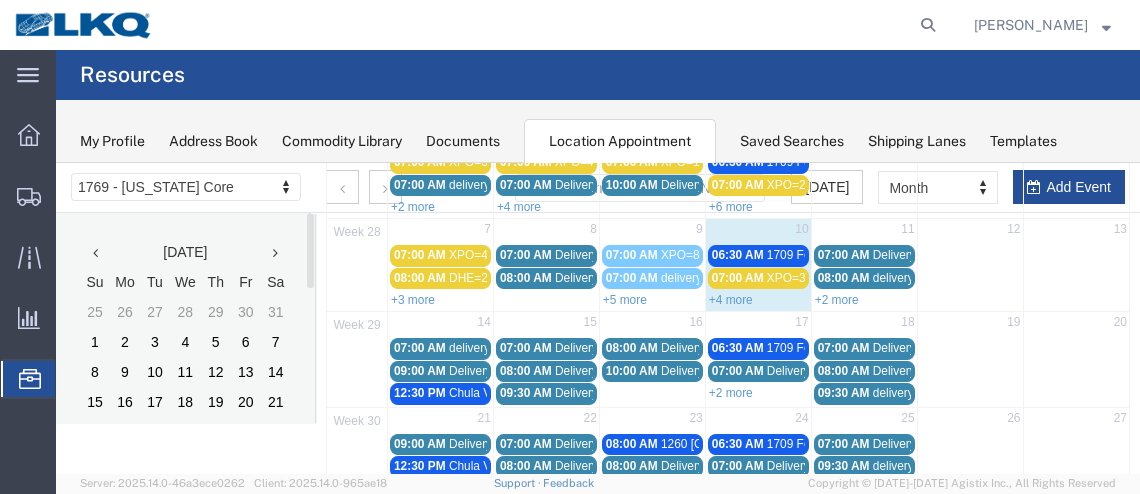 click on "Resources" 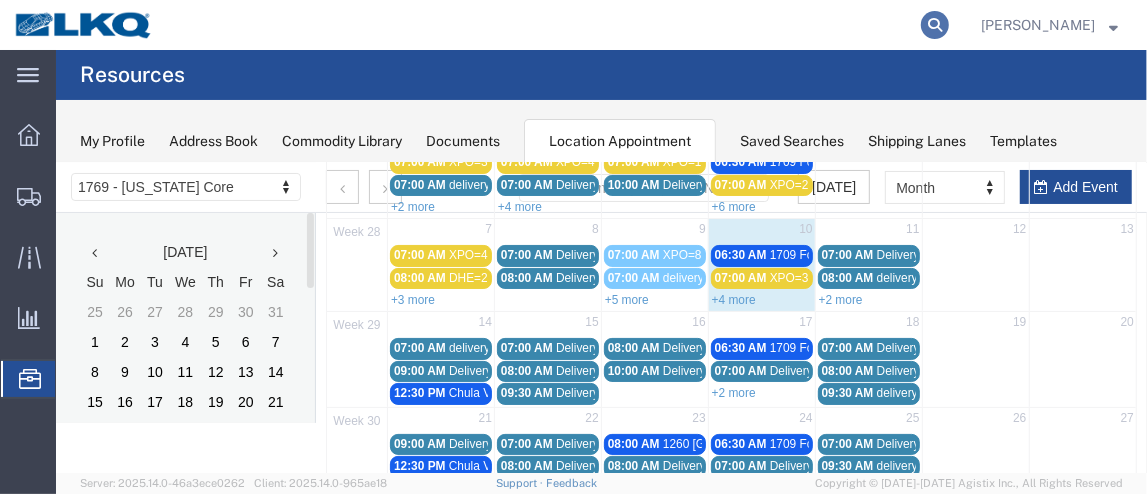 click 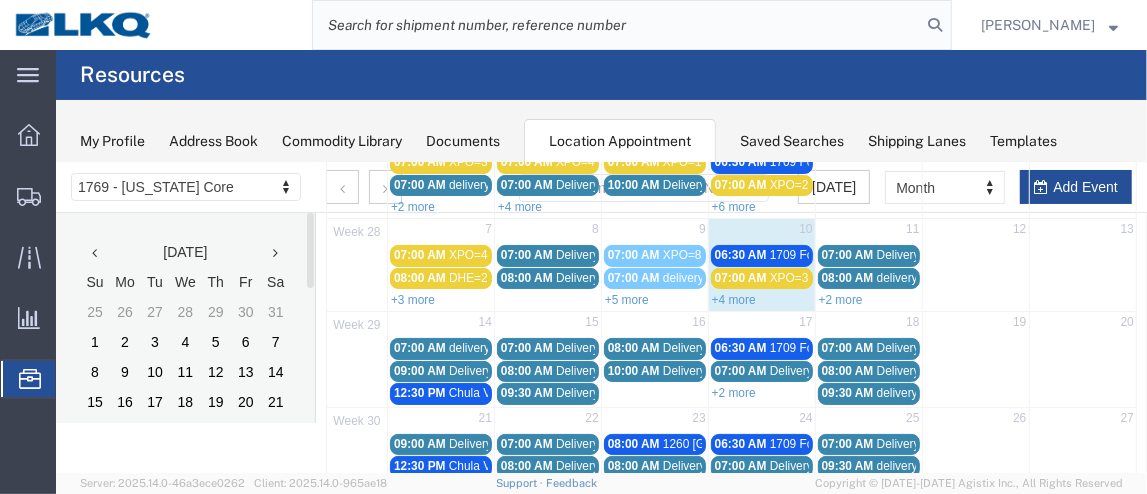 paste on "56145771" 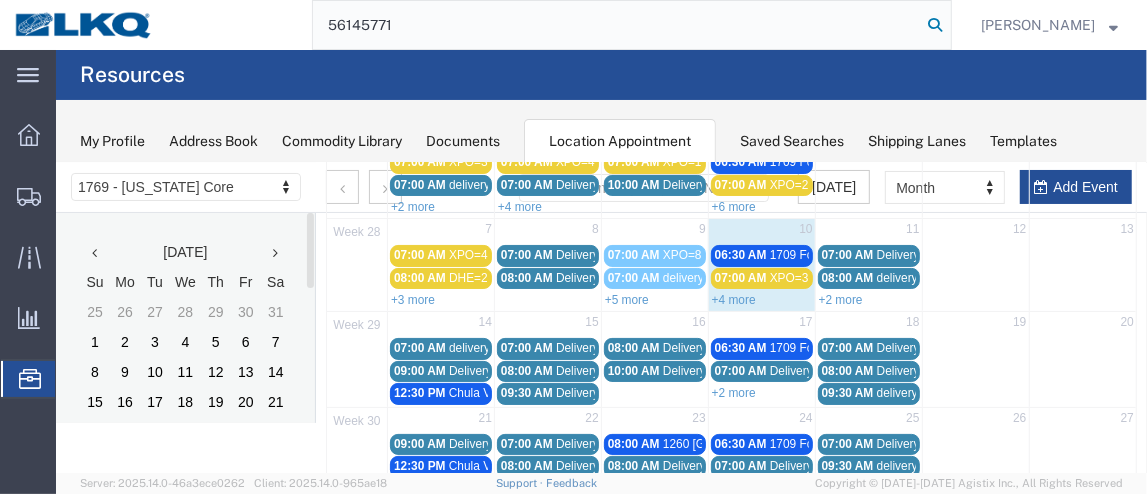 type on "56145771" 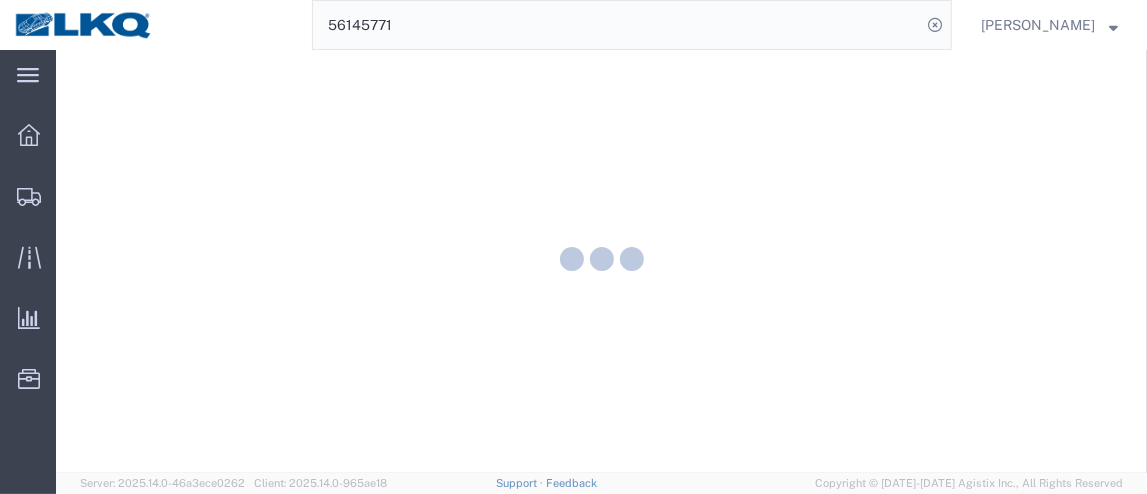scroll, scrollTop: 0, scrollLeft: 0, axis: both 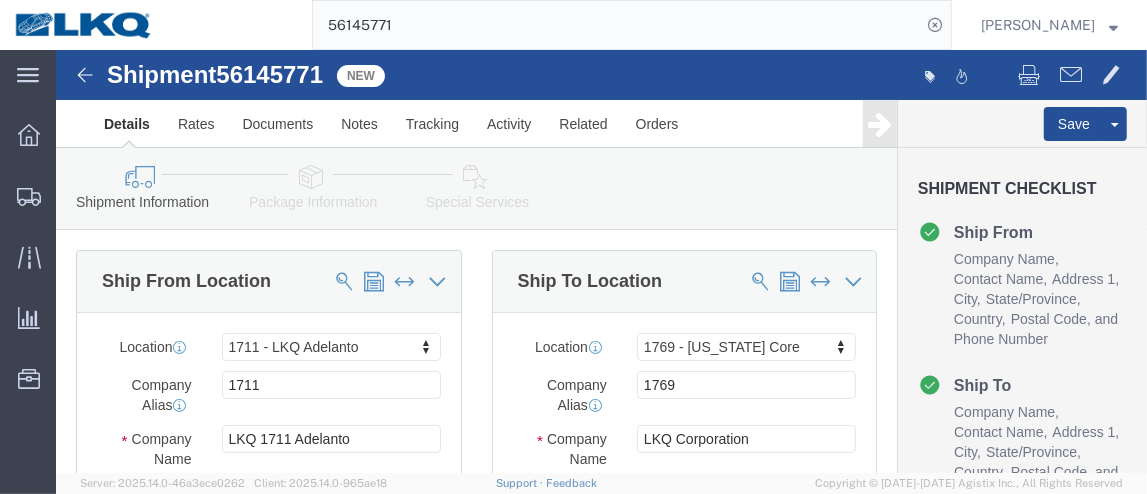 select on "42111" 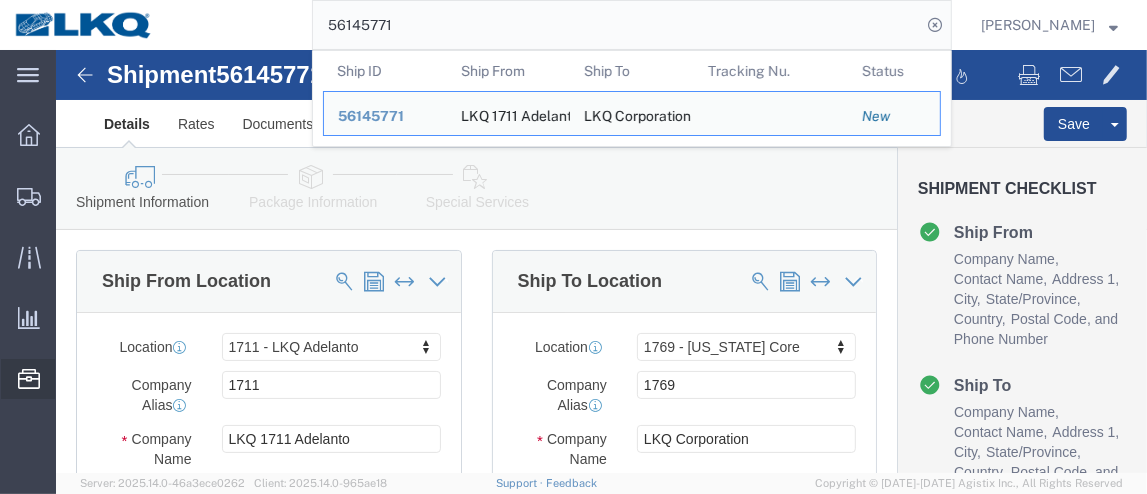 click 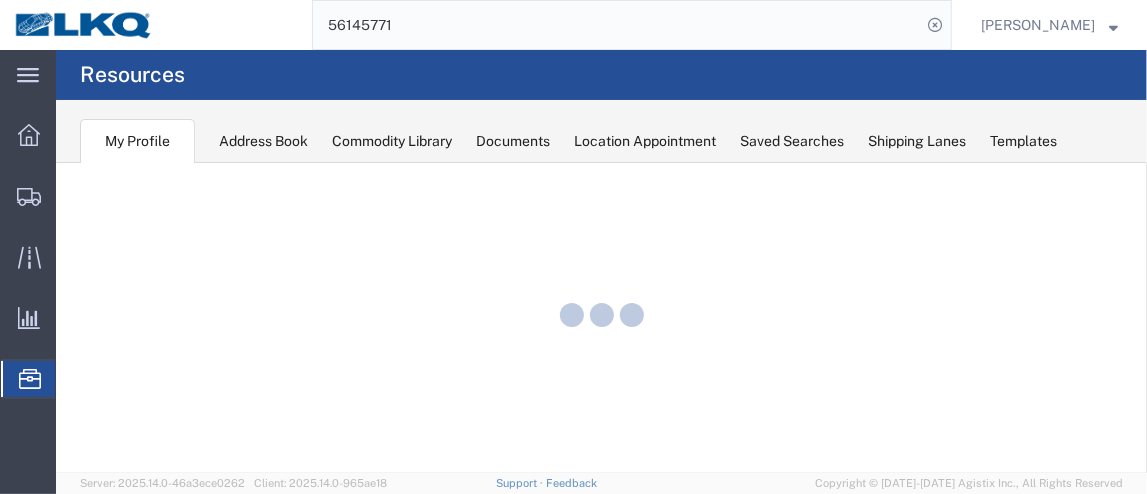 scroll, scrollTop: 0, scrollLeft: 0, axis: both 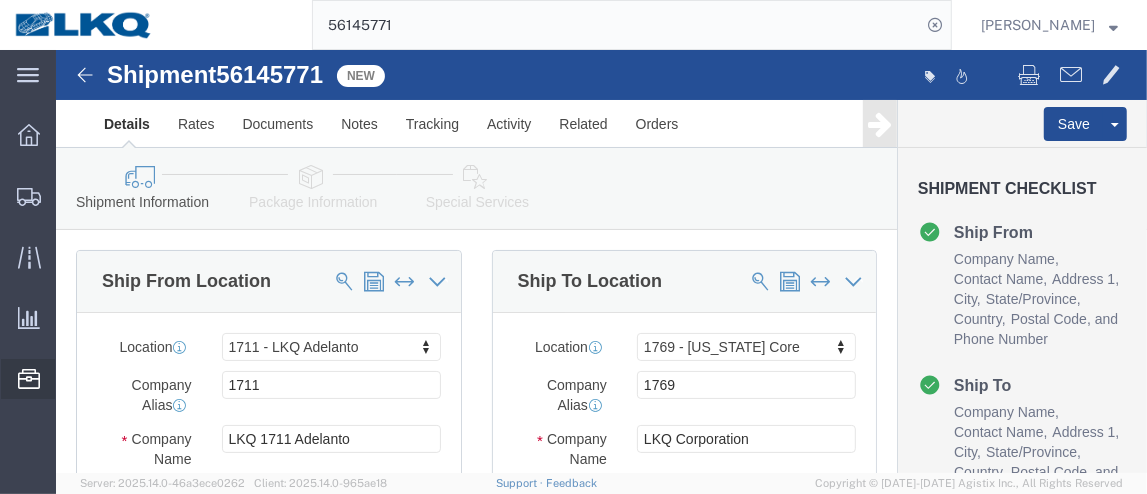 select on "42111" 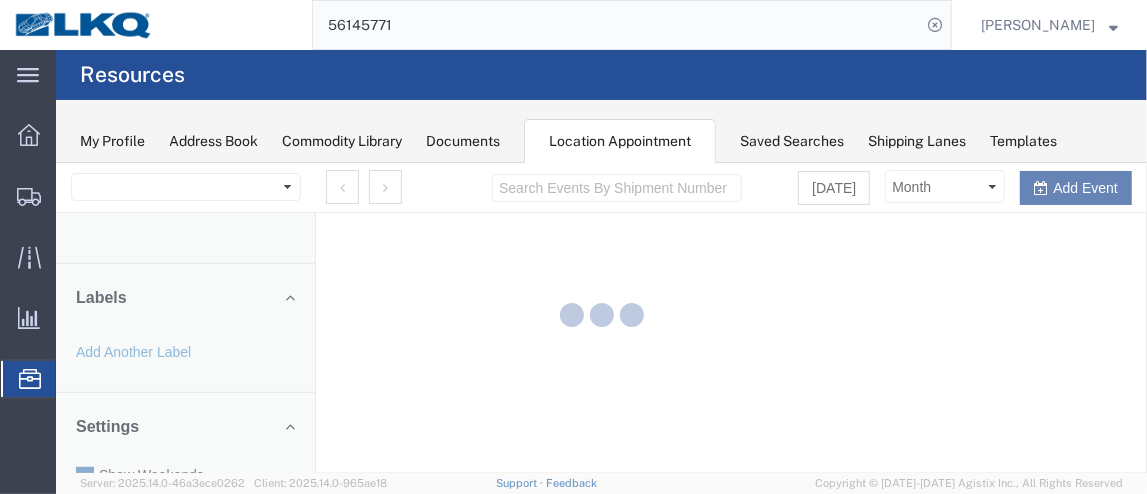 scroll, scrollTop: 0, scrollLeft: 0, axis: both 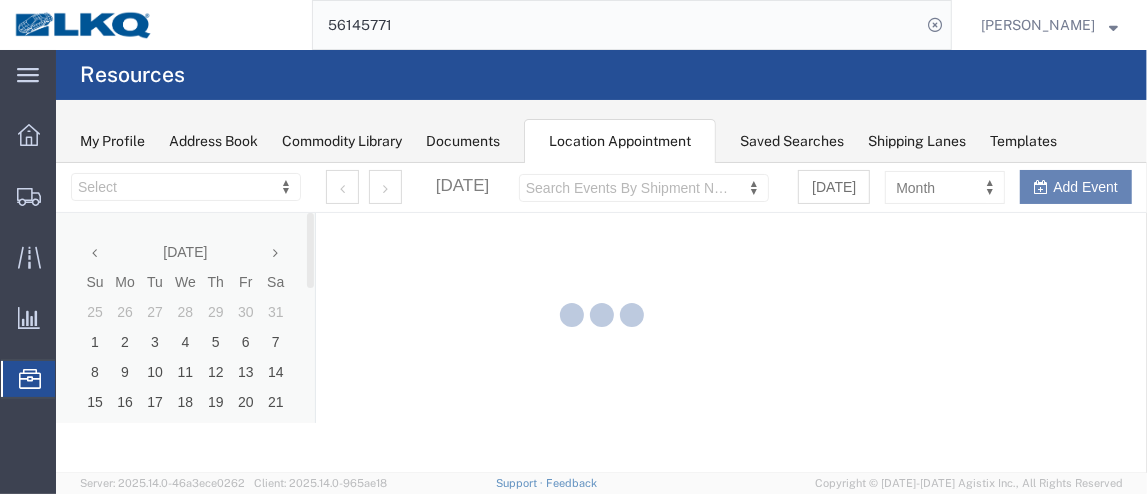 select on "28716" 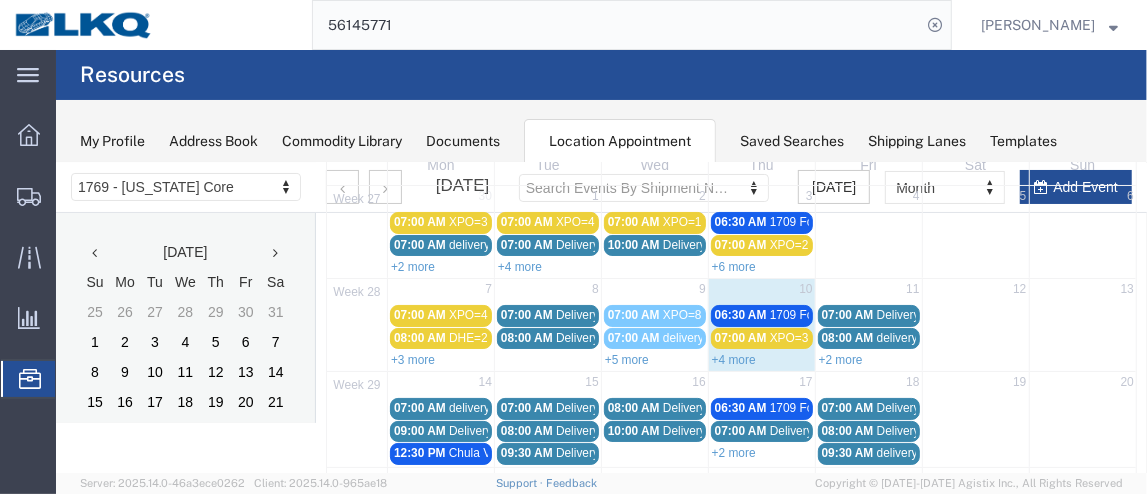 scroll, scrollTop: 134, scrollLeft: 0, axis: vertical 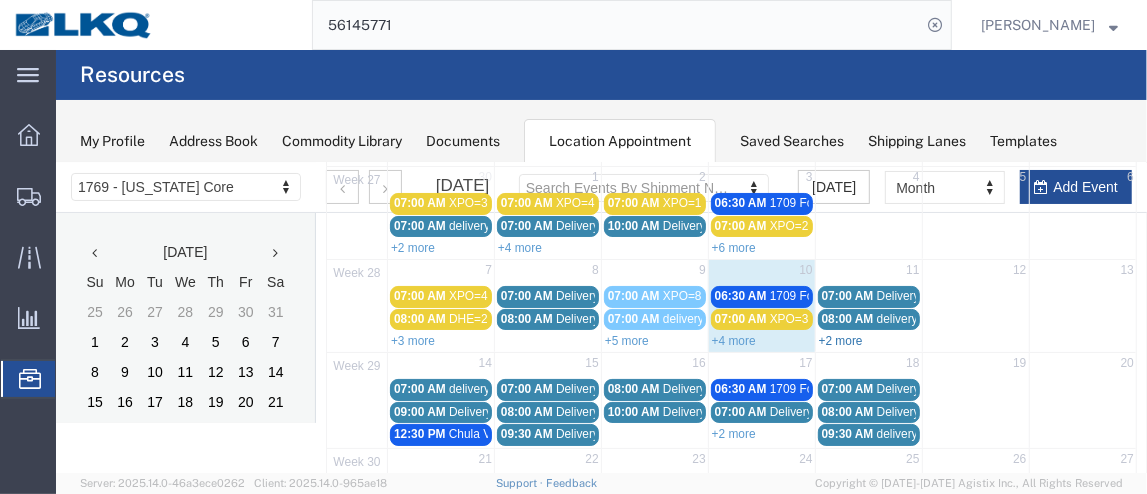 click on "+2 more" at bounding box center [840, 340] 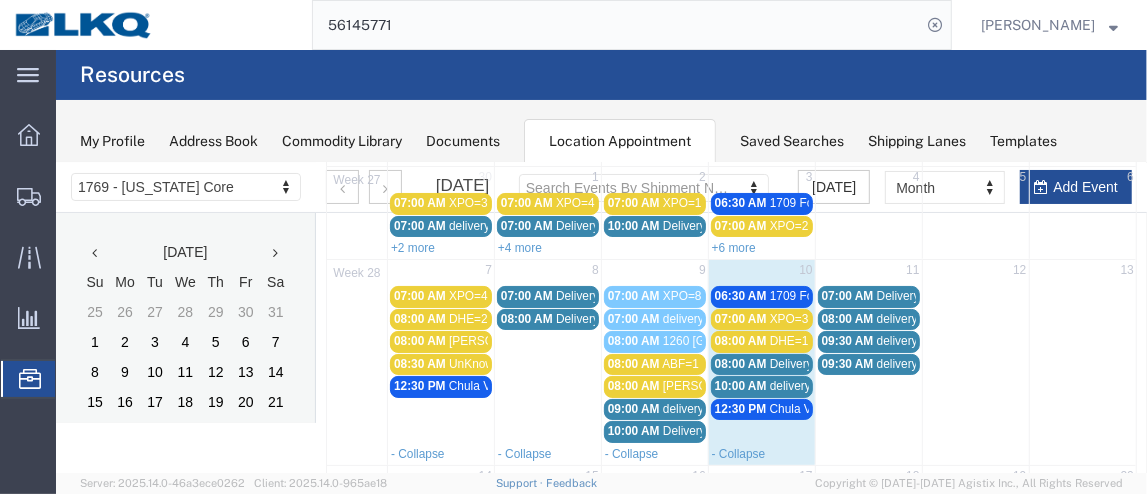 click on "10:00 AM" at bounding box center (740, 385) 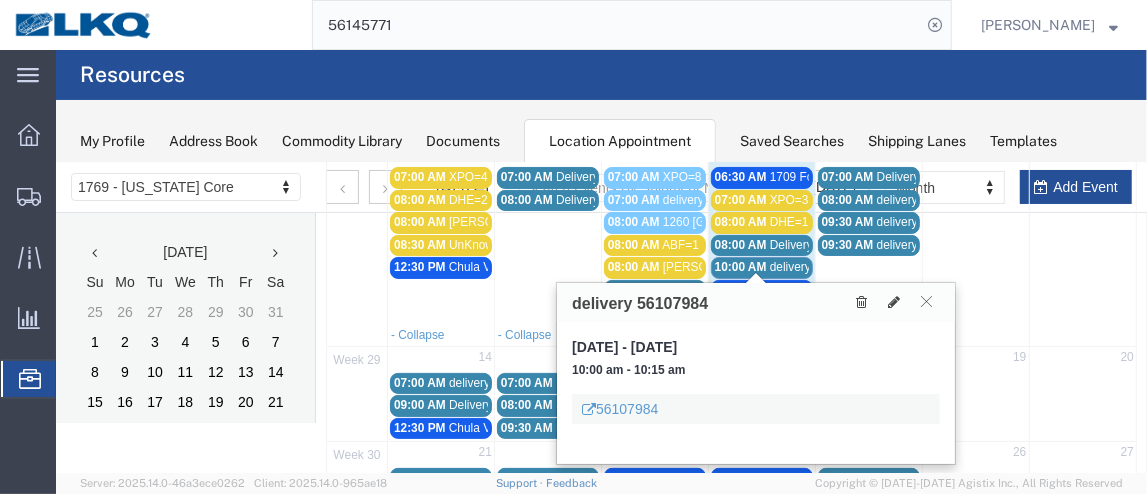 scroll, scrollTop: 257, scrollLeft: 0, axis: vertical 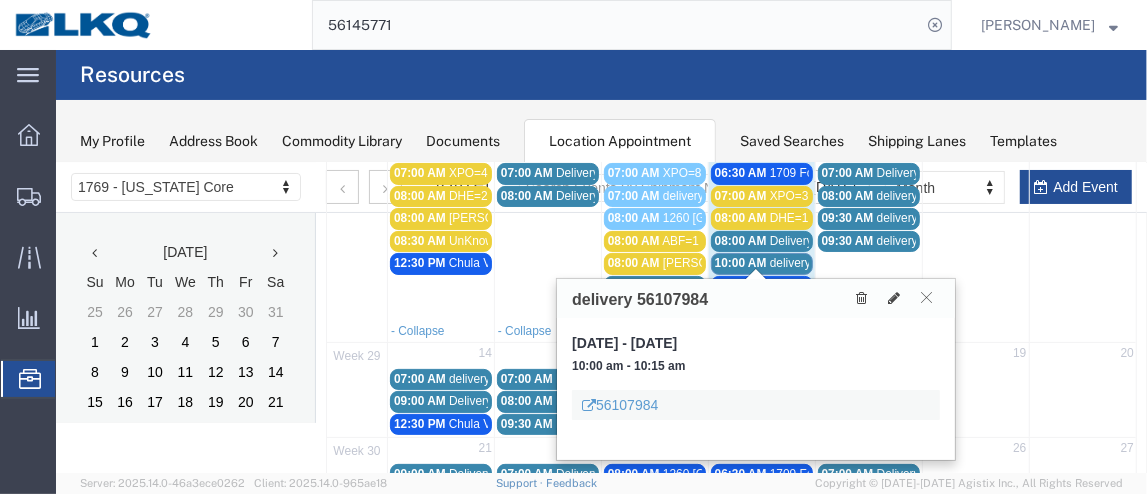 click on "Resources" 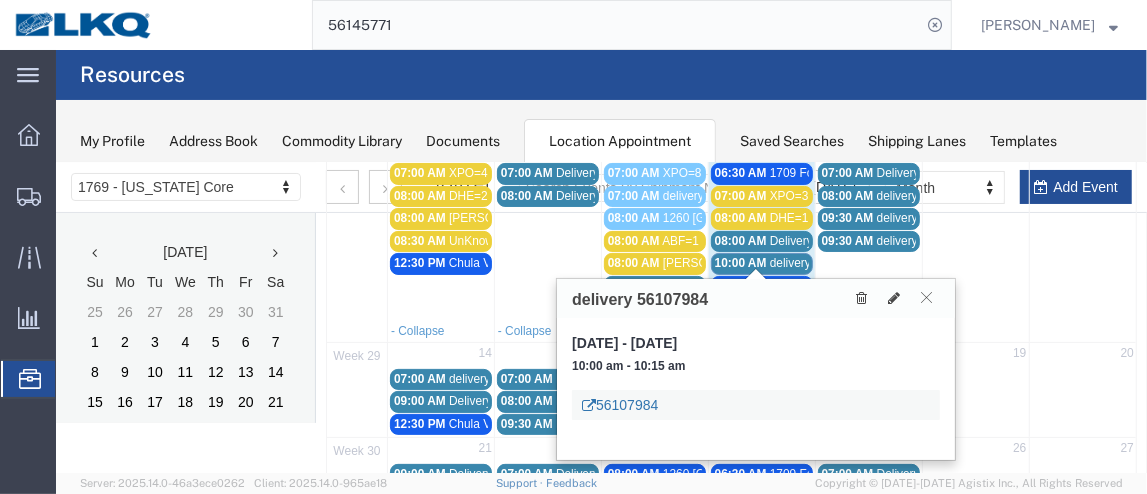 click on "56107984" at bounding box center [619, 404] 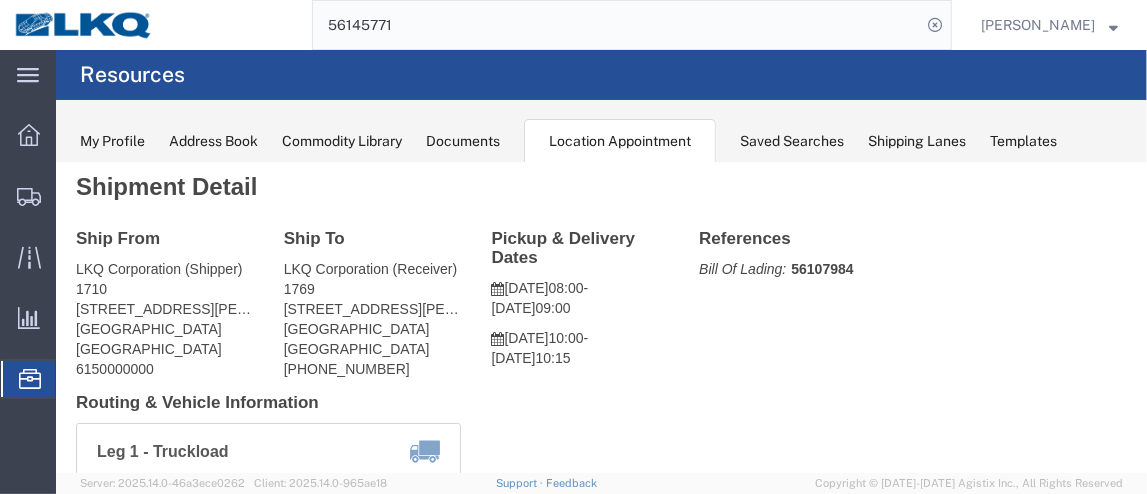 scroll, scrollTop: 0, scrollLeft: 0, axis: both 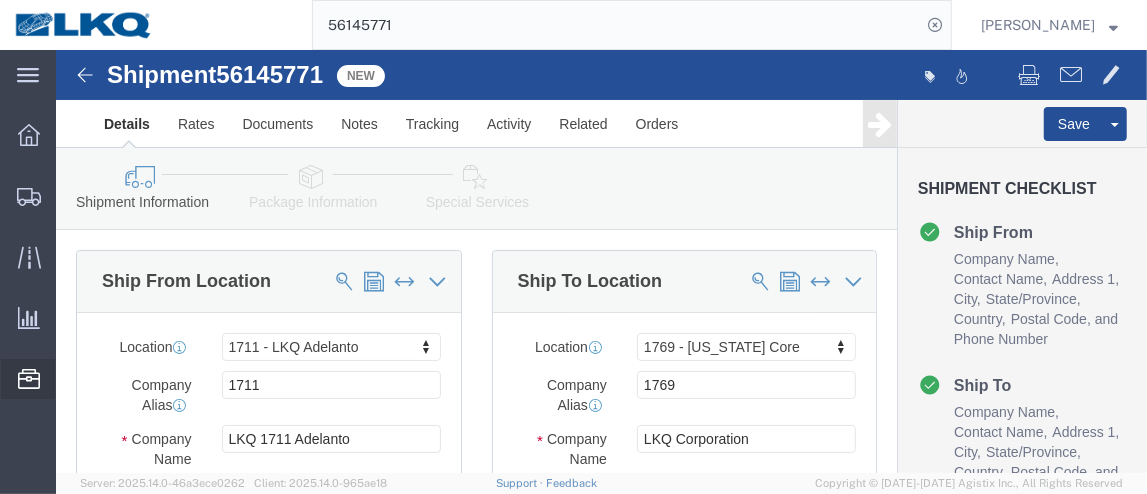select on "42111" 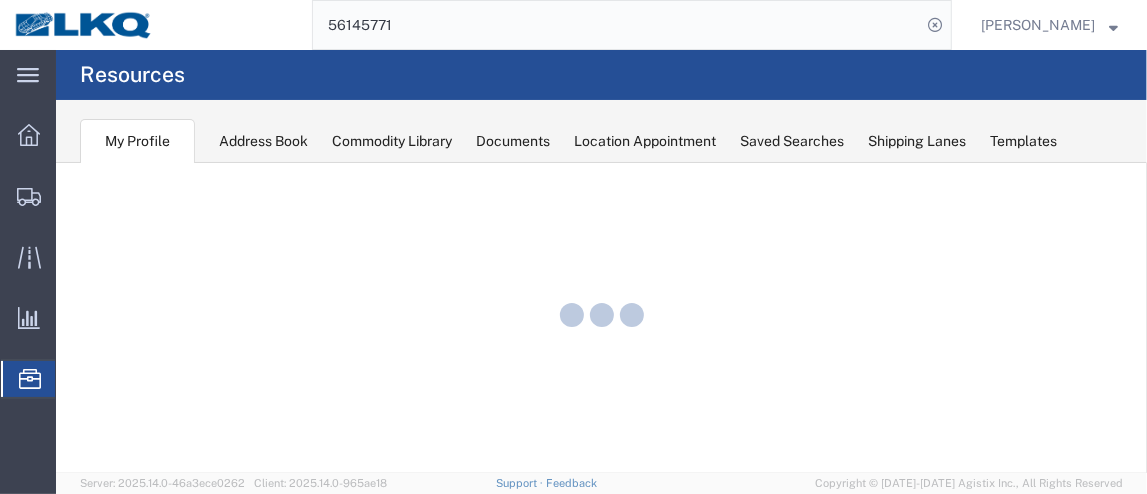 scroll, scrollTop: 0, scrollLeft: 0, axis: both 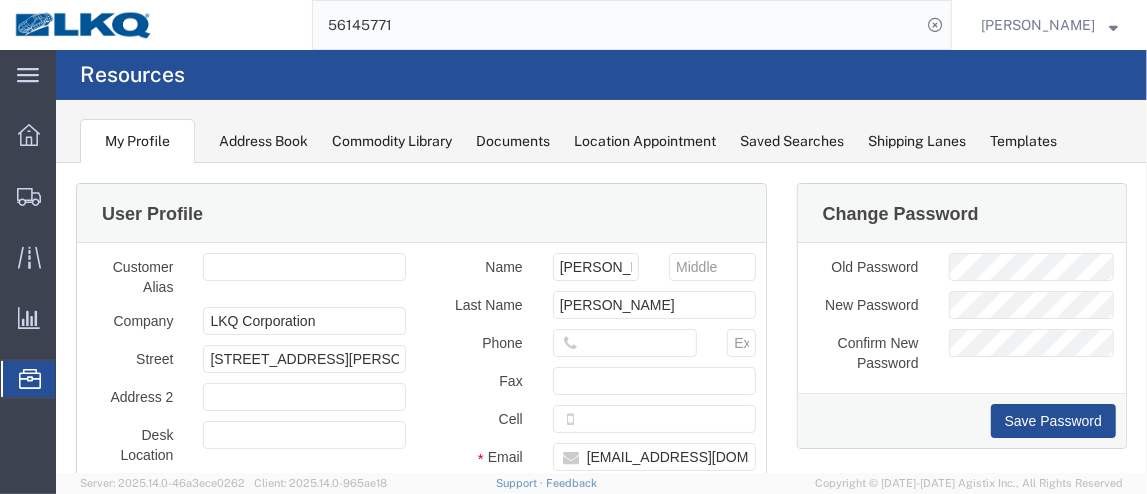 click on "Location Appointment" 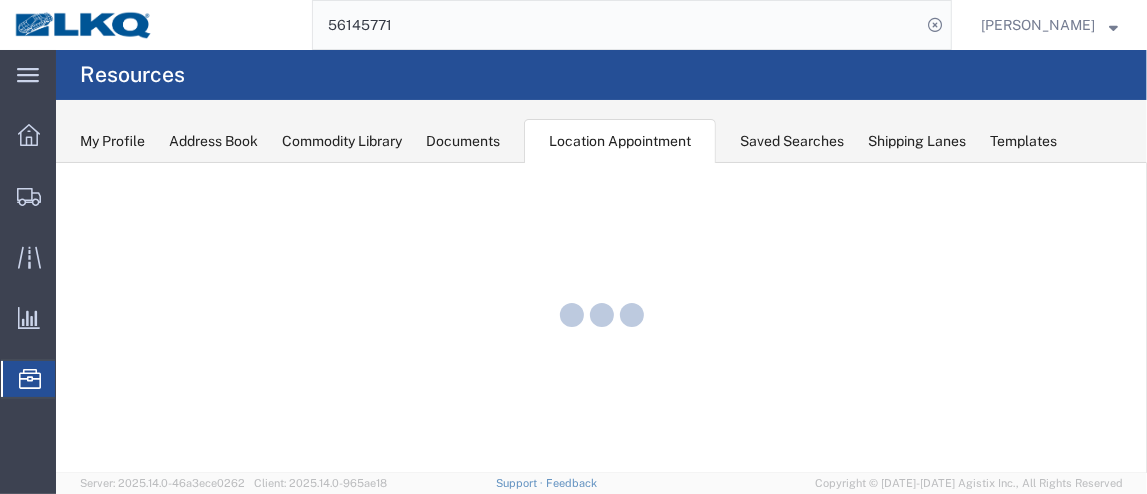 scroll, scrollTop: 0, scrollLeft: 0, axis: both 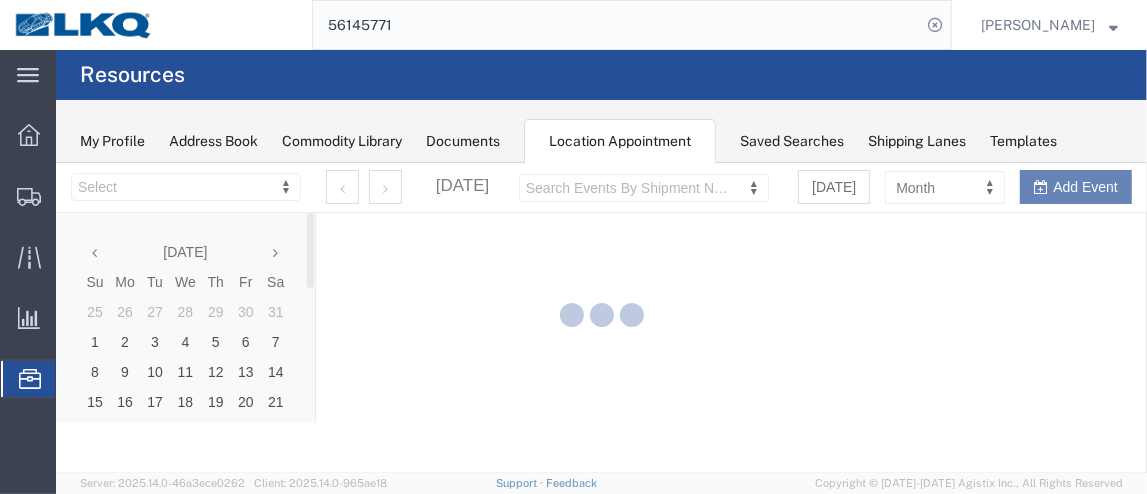 select on "28716" 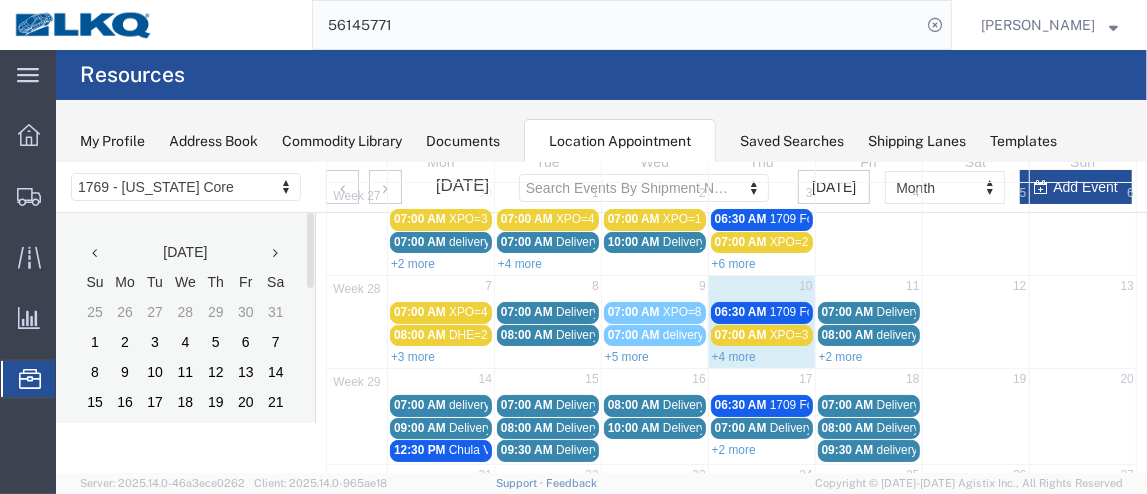 scroll, scrollTop: 119, scrollLeft: 0, axis: vertical 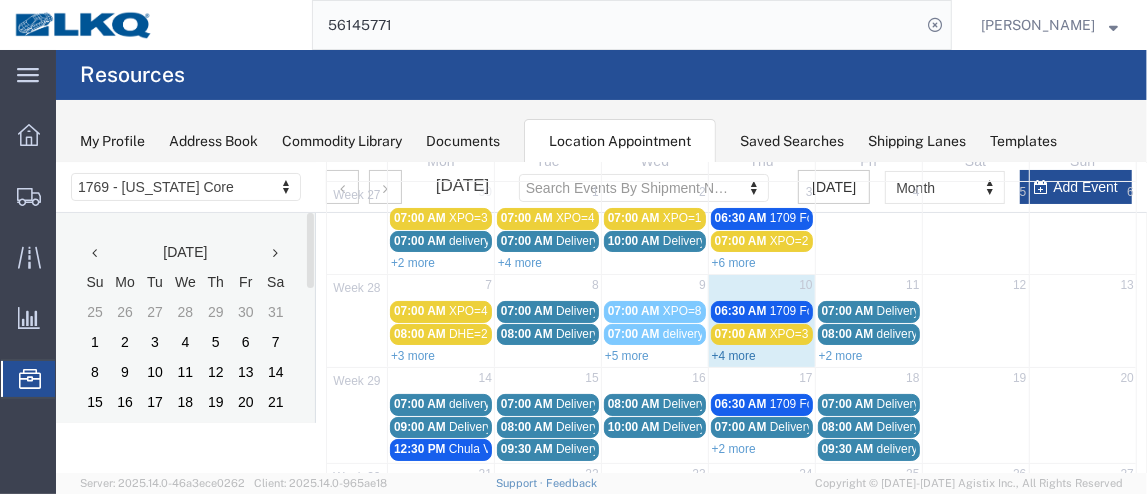 click on "+4 more" at bounding box center (761, 354) 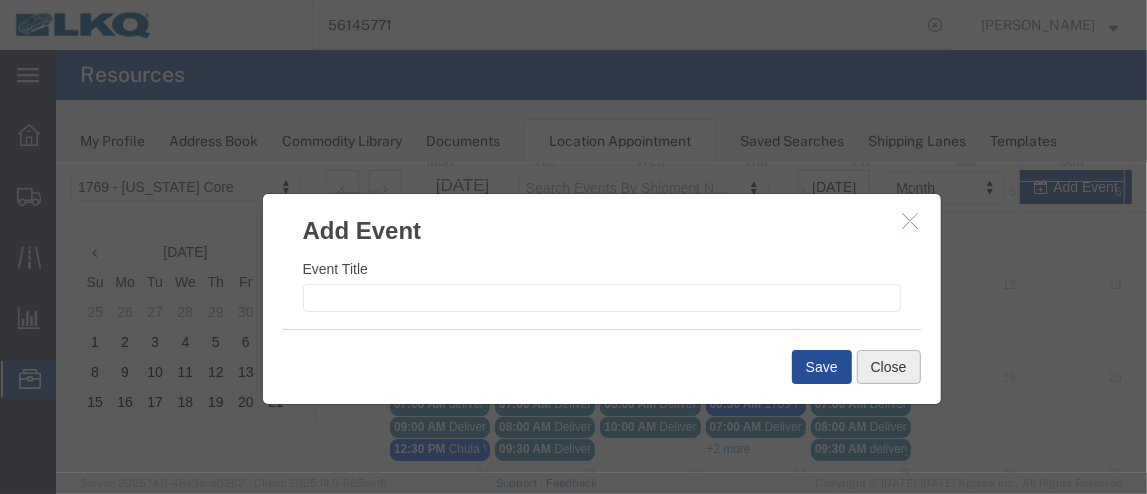 click on "Close" at bounding box center [888, 366] 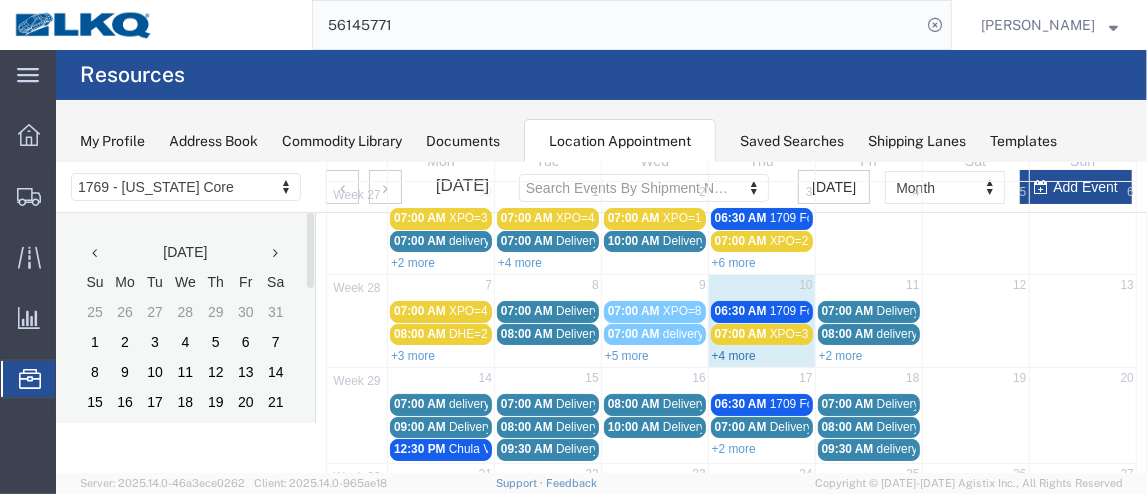 click on "+4 more" at bounding box center (733, 355) 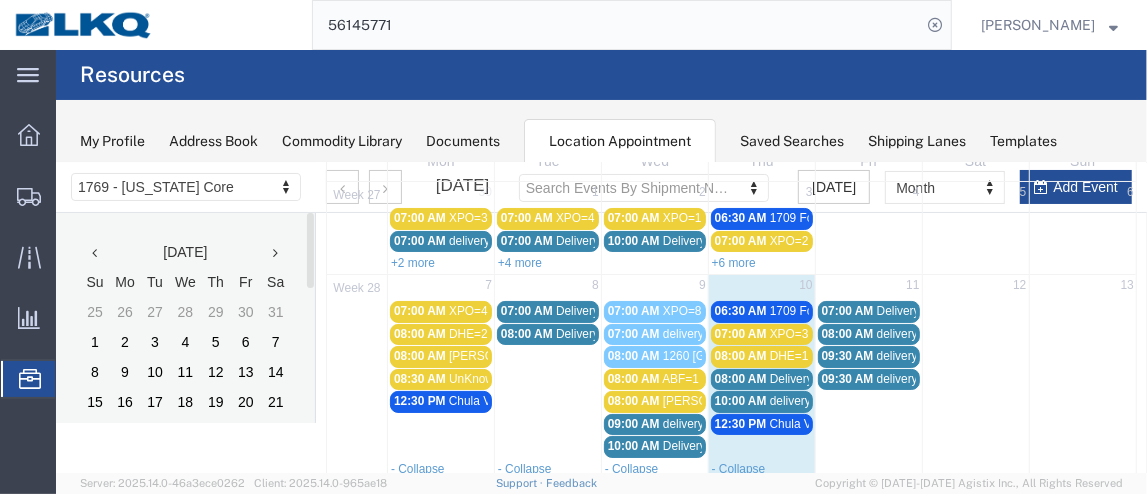 click on "10:00 AM" at bounding box center [740, 400] 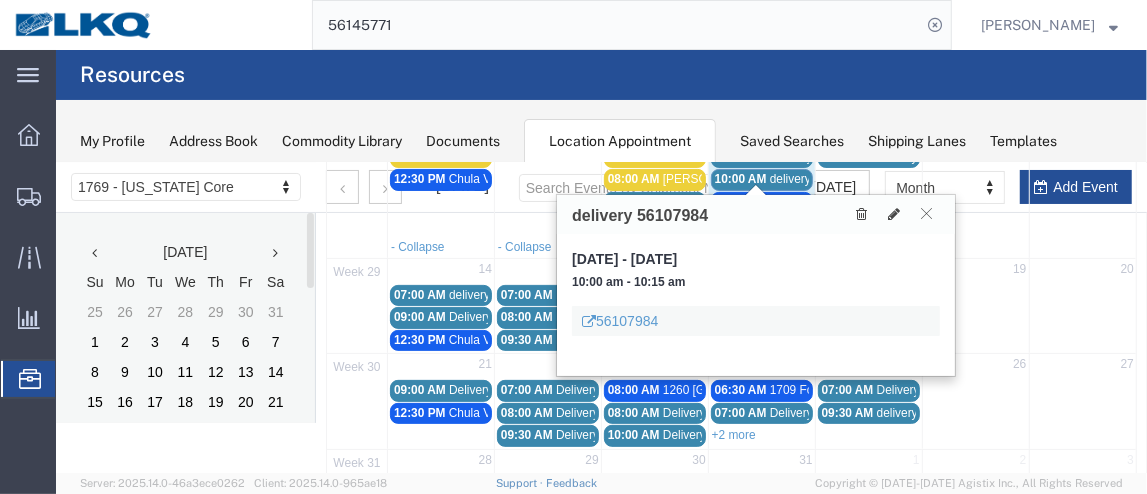 scroll, scrollTop: 347, scrollLeft: 0, axis: vertical 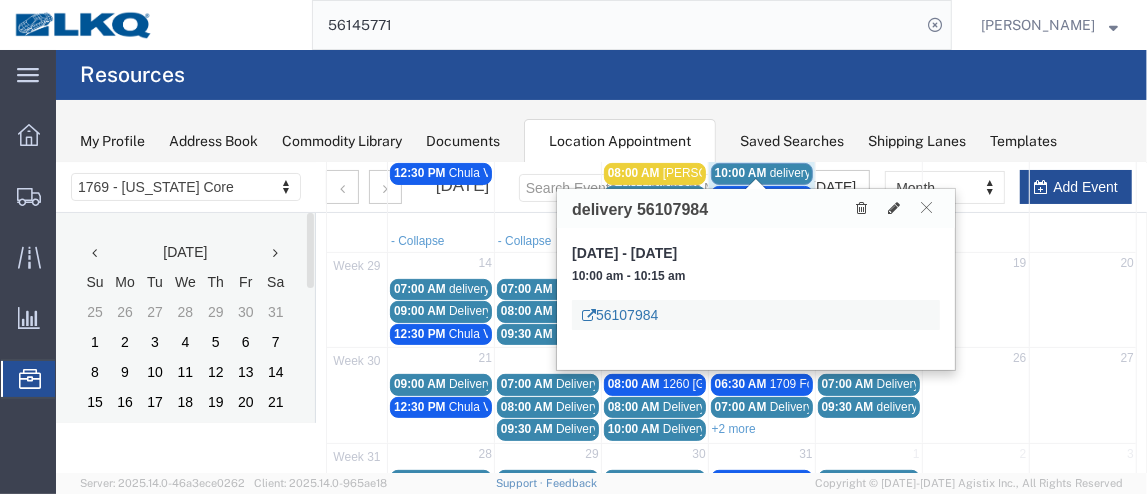 click on "56107984" at bounding box center (619, 314) 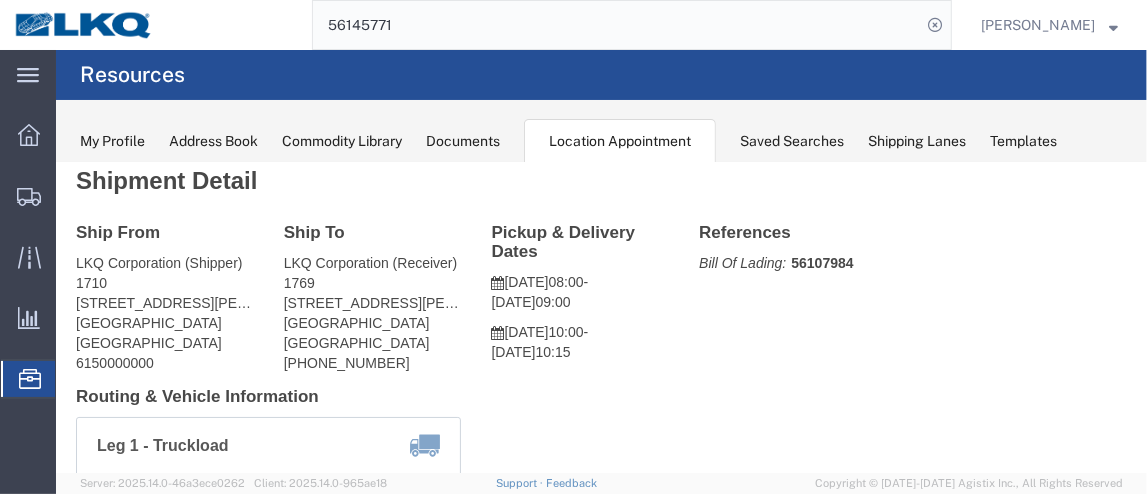 scroll, scrollTop: 0, scrollLeft: 0, axis: both 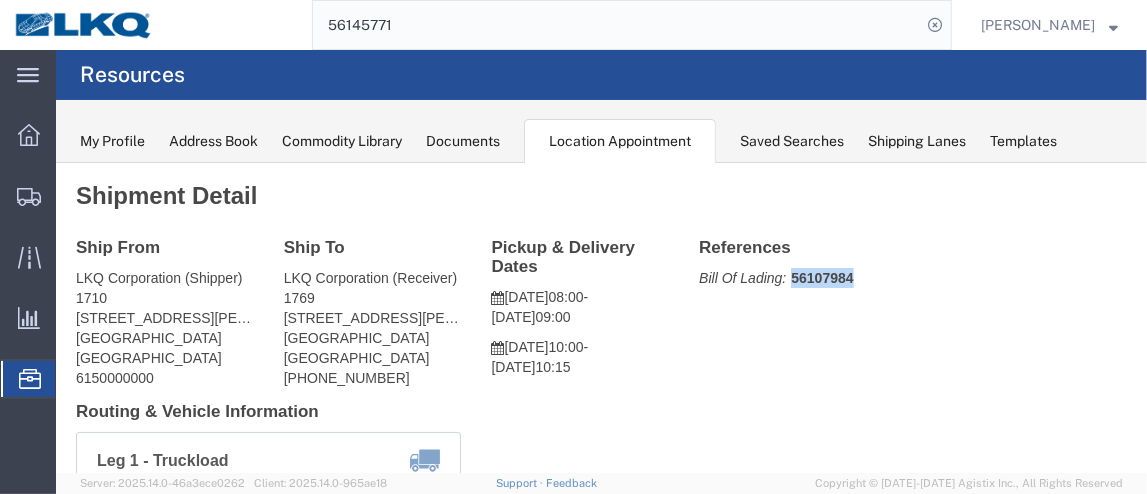 drag, startPoint x: 728, startPoint y: 115, endPoint x: 796, endPoint y: 109, distance: 68.26419 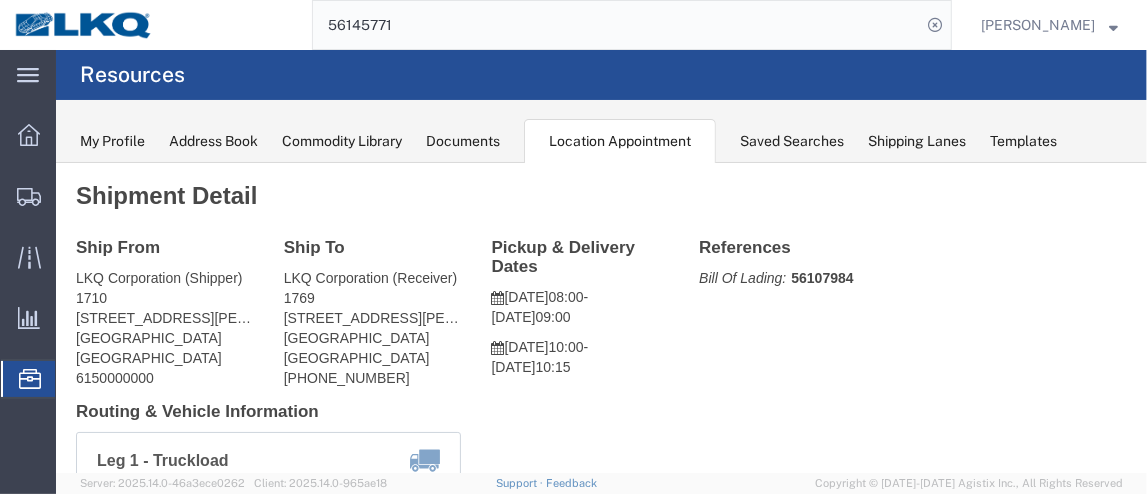 click on "Ship From LKQ Corporation (Shipper) [STREET_ADDRESS][PERSON_NAME] Ship To
LKQ Corporation (Receiver) 1769 [STREET_ADDRESS][PERSON_NAME] [PHONE_NUMBER]
Pickup & Delivery Dates
[DATE]  08:00
-
[DATE]  09:00  [DATE]  10:00
-
[DATE]  10:15 Edit Date and Time
Pickup Date:
Pickup Start Date Pickup Start Time Pickup Open Date and Time [DATE] 8:00 AM Pickup Close Date Pickup Close Time
Pickup Close Date and Time
[DATE] 9:00 AM
Delivery by Date
Delivery Start Date Delivery Start Time
Deliver Open Date and Time
[DATE] 10:00 AM Deliver Close Date Deliver Close Time
Deliver Close Date and Time
[DATE] 10:15 AM
Notify carrier of changes
Cancel
Save
8:00 AM" 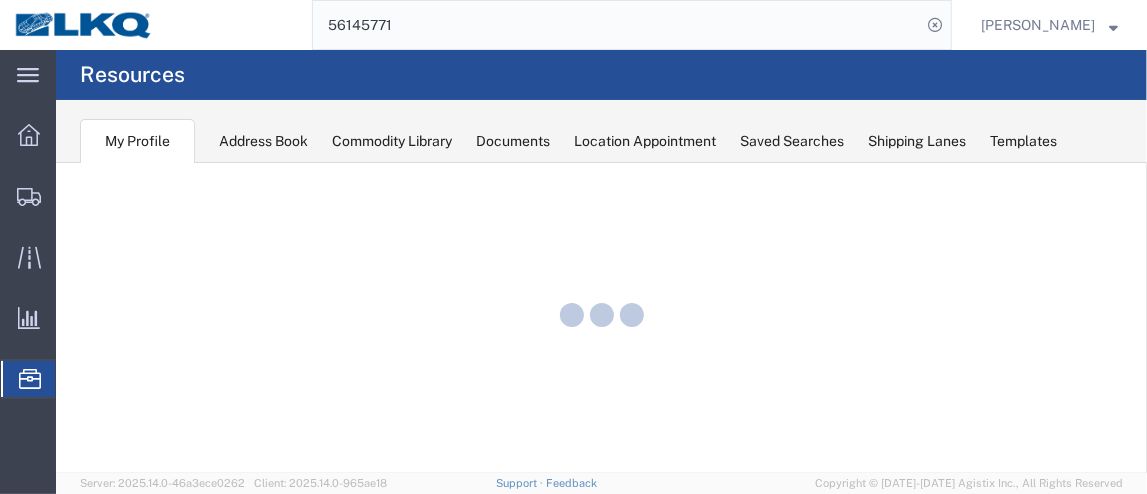 scroll, scrollTop: 0, scrollLeft: 0, axis: both 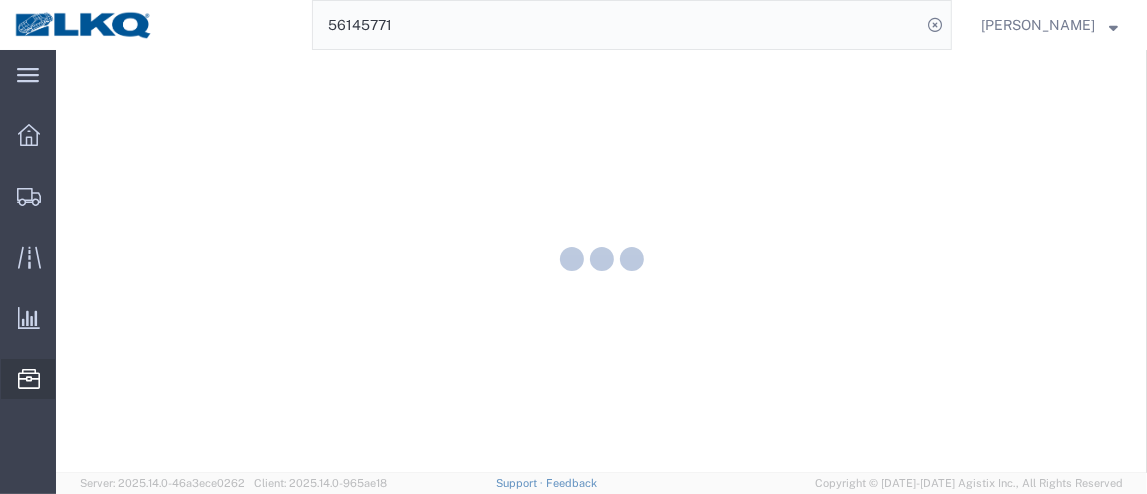 click 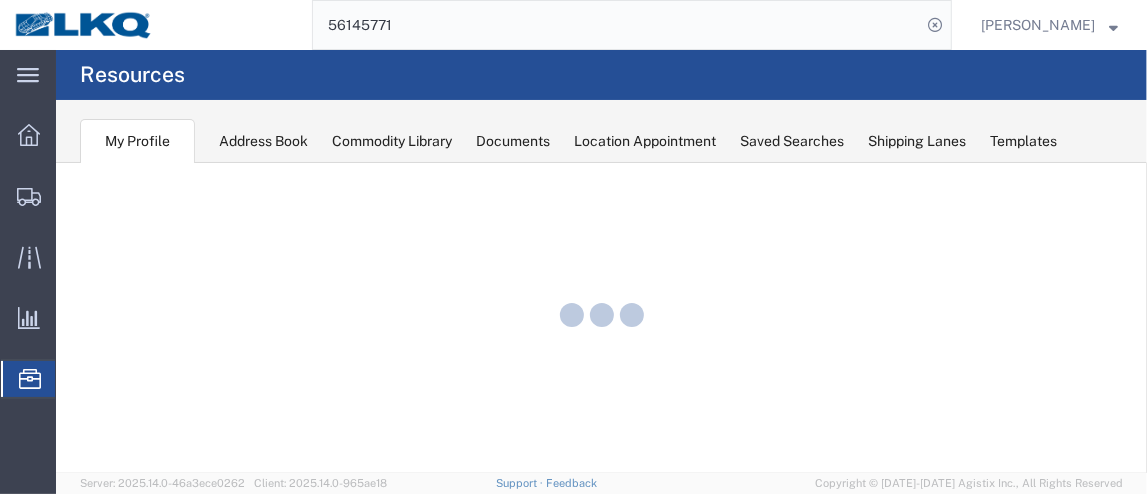 scroll, scrollTop: 0, scrollLeft: 0, axis: both 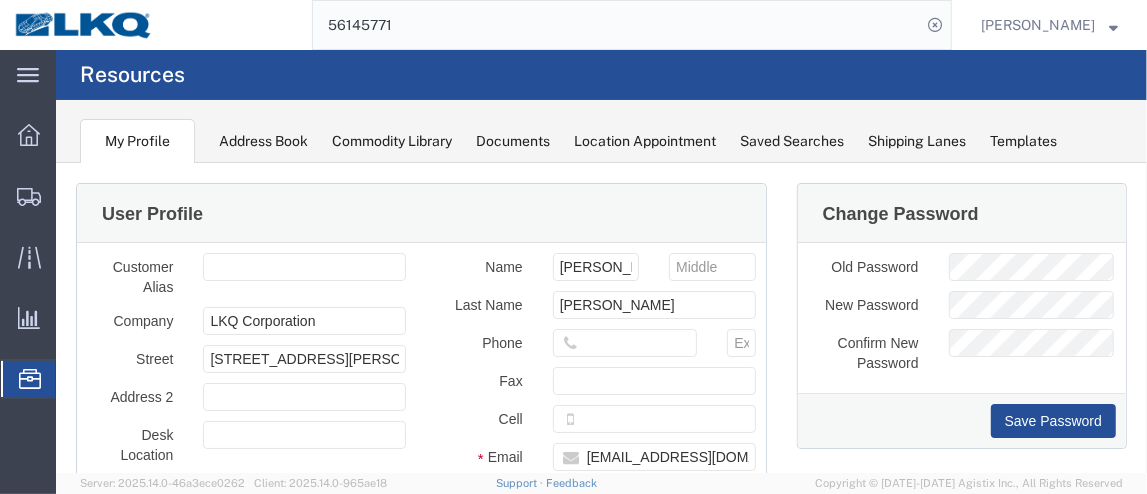click 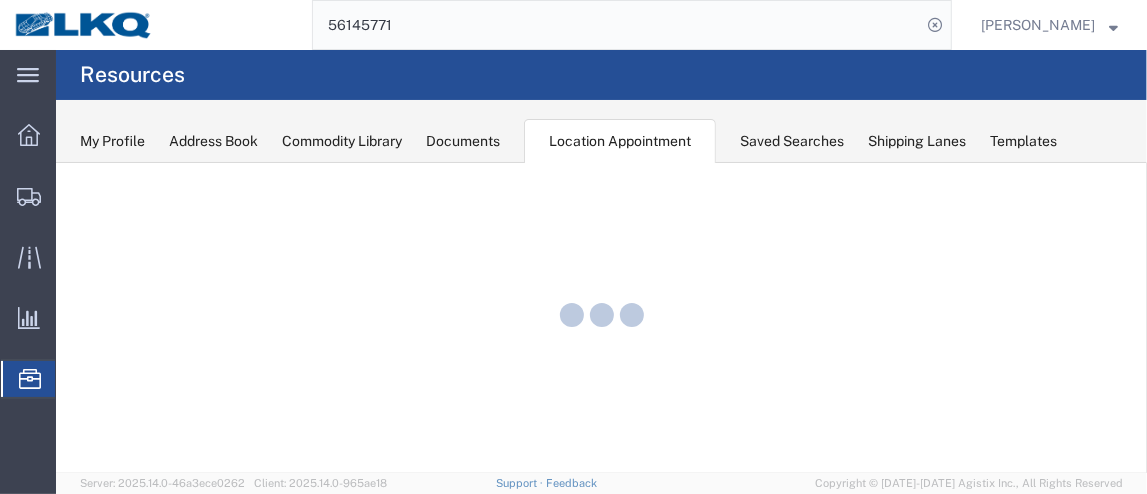 scroll, scrollTop: 0, scrollLeft: 0, axis: both 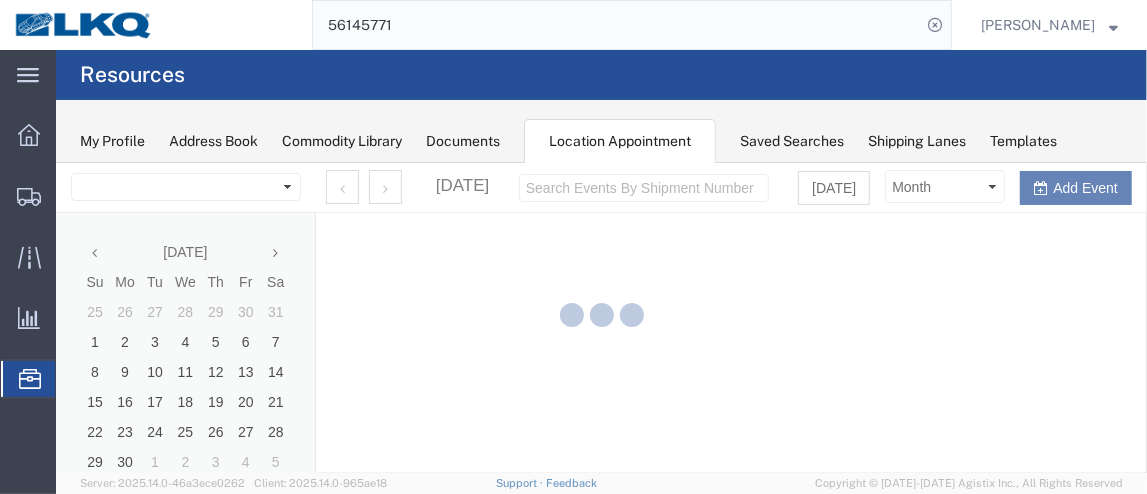 select on "28716" 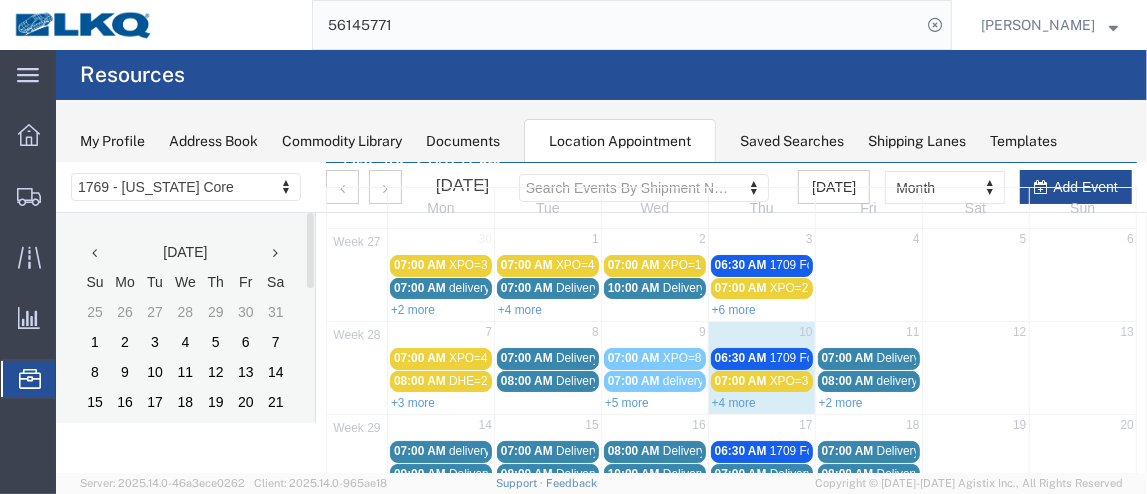 scroll, scrollTop: 90, scrollLeft: 0, axis: vertical 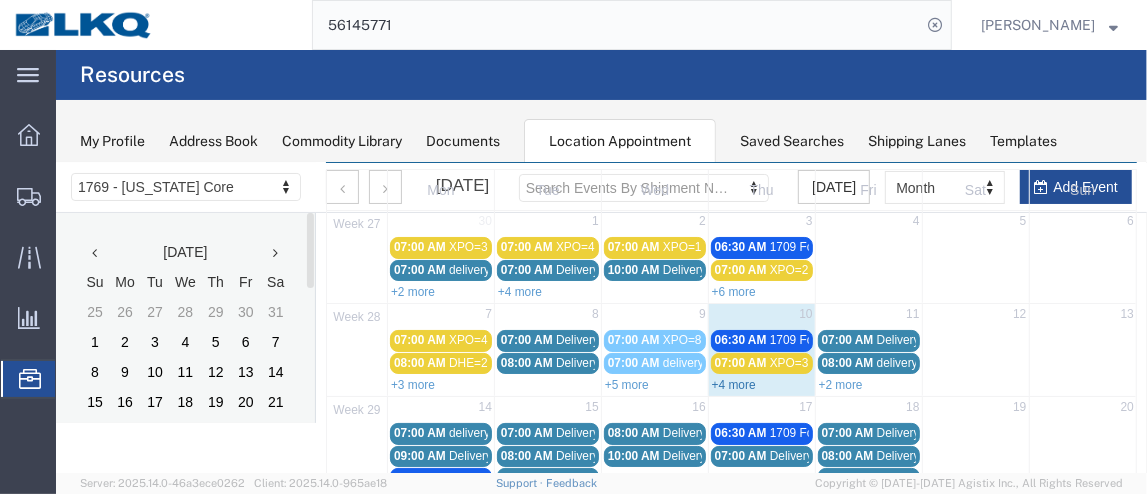 click on "+4 more" at bounding box center [733, 384] 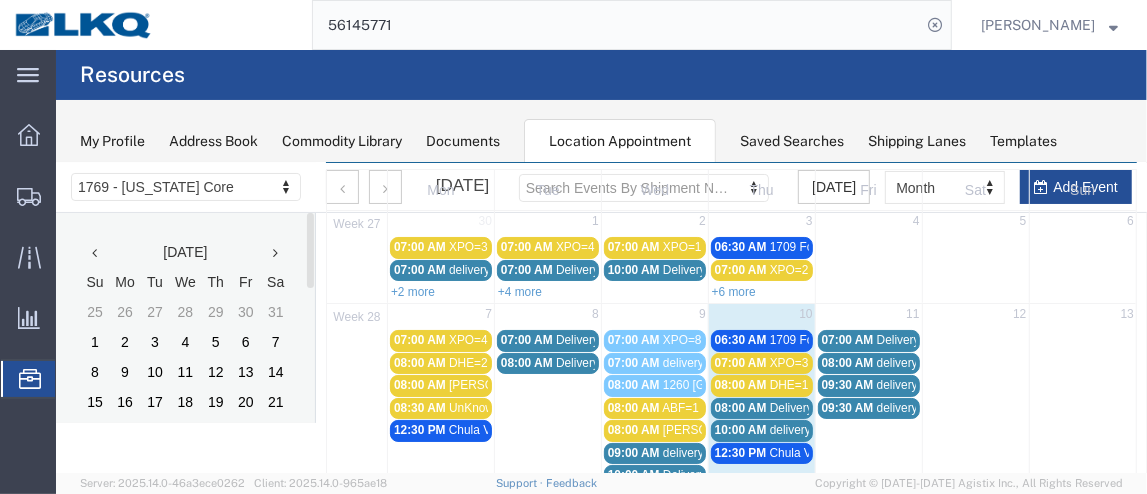 click on "10:00 AM" at bounding box center (740, 429) 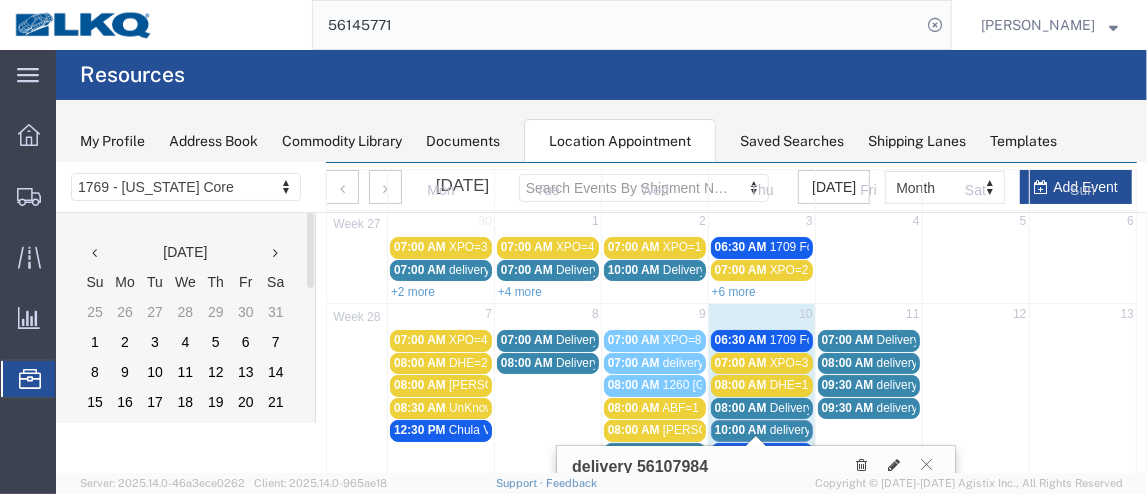 click on "09:30 AM" at bounding box center [847, 384] 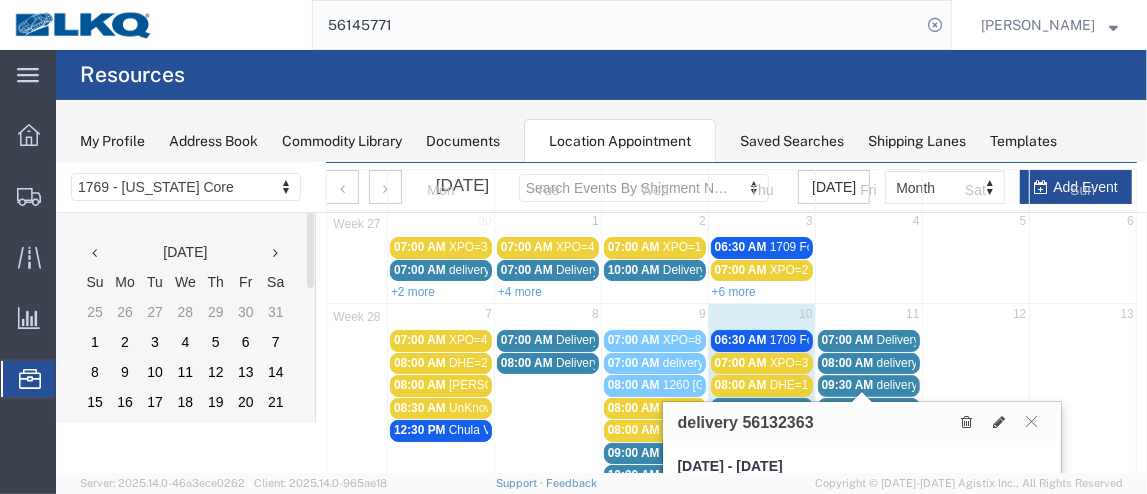 click on "09:30 AM" at bounding box center (847, 407) 